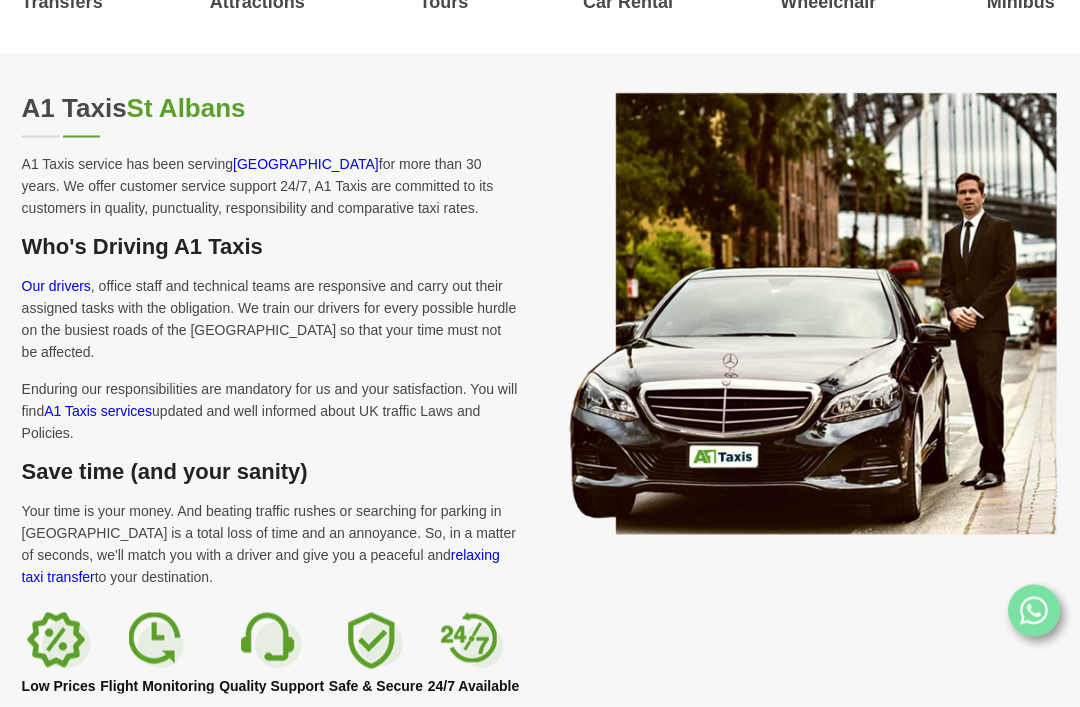 scroll, scrollTop: 1173, scrollLeft: 0, axis: vertical 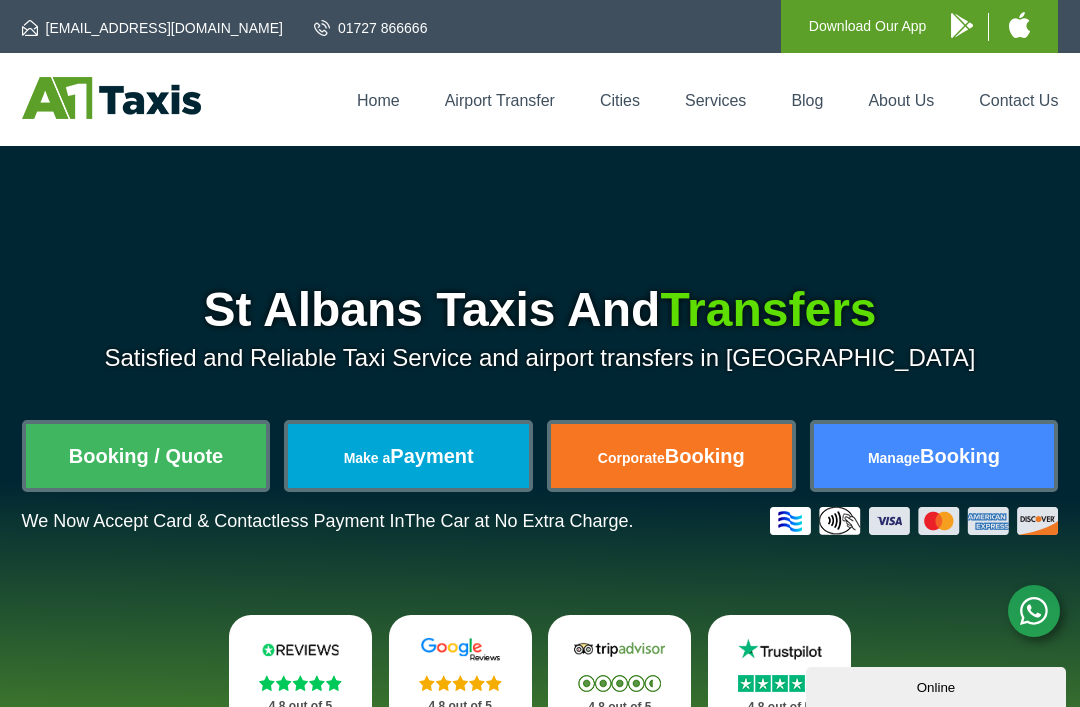 click on "Cities" at bounding box center [620, 100] 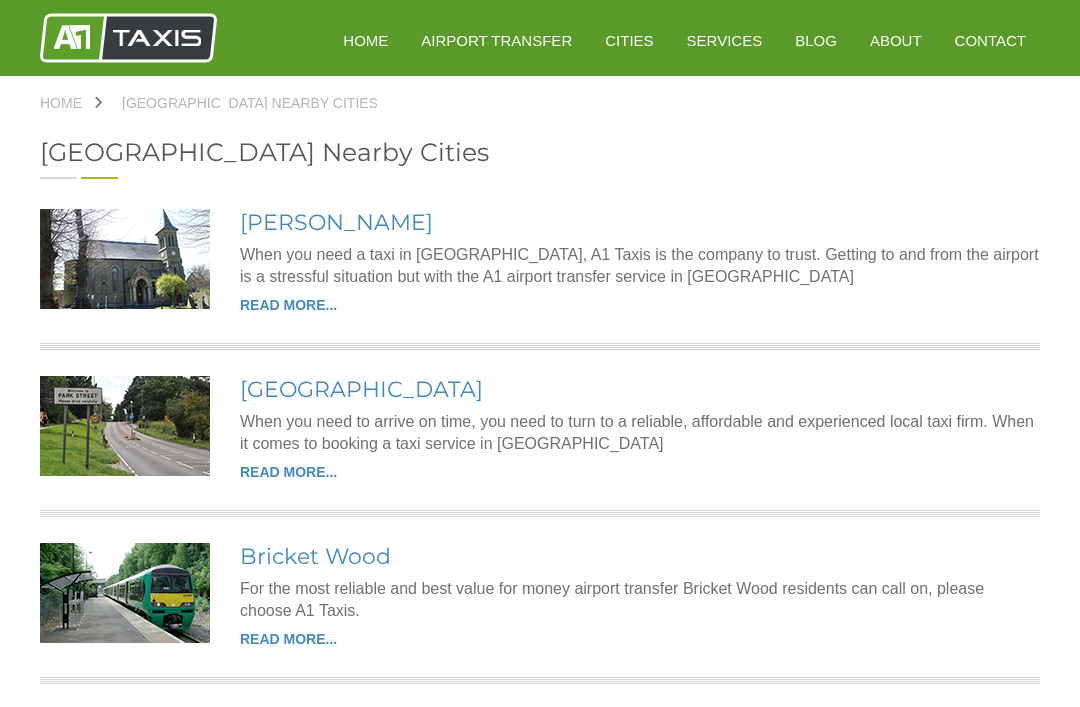 scroll, scrollTop: 0, scrollLeft: 0, axis: both 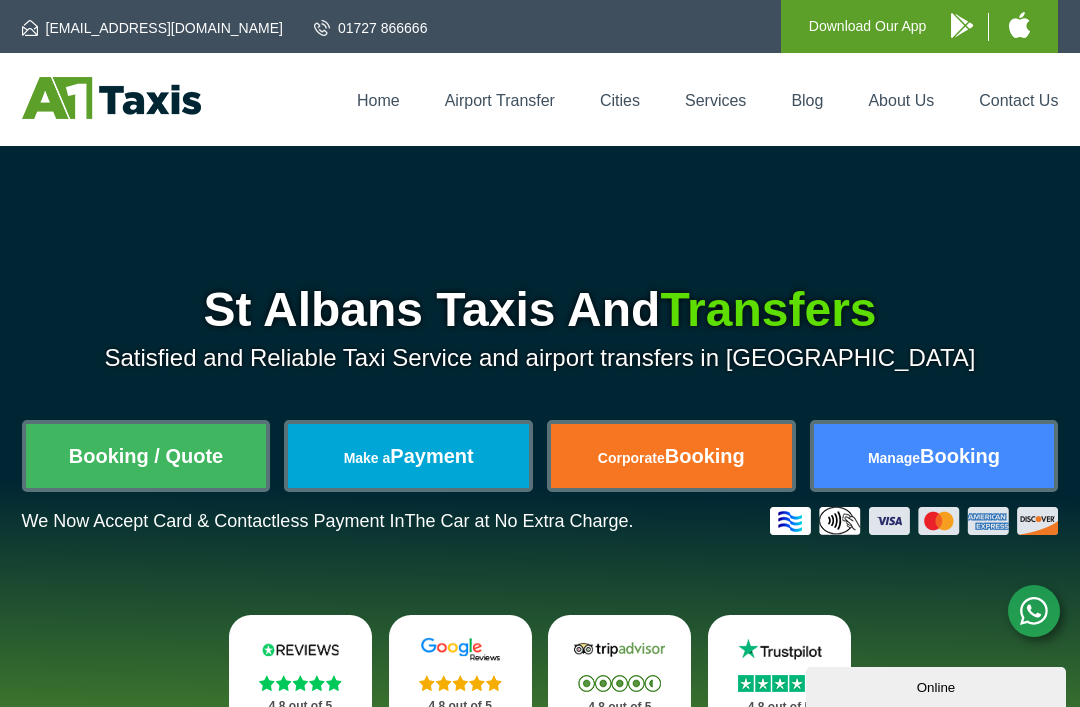 click on "Booking / Quote" at bounding box center (146, 456) 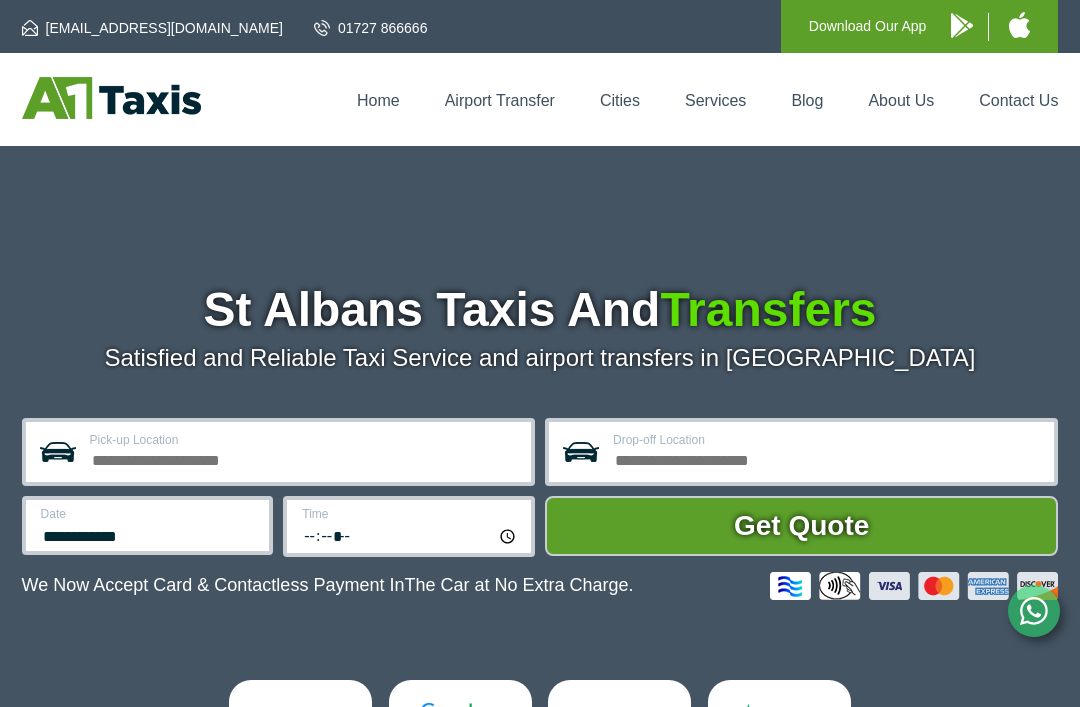 scroll, scrollTop: 0, scrollLeft: 0, axis: both 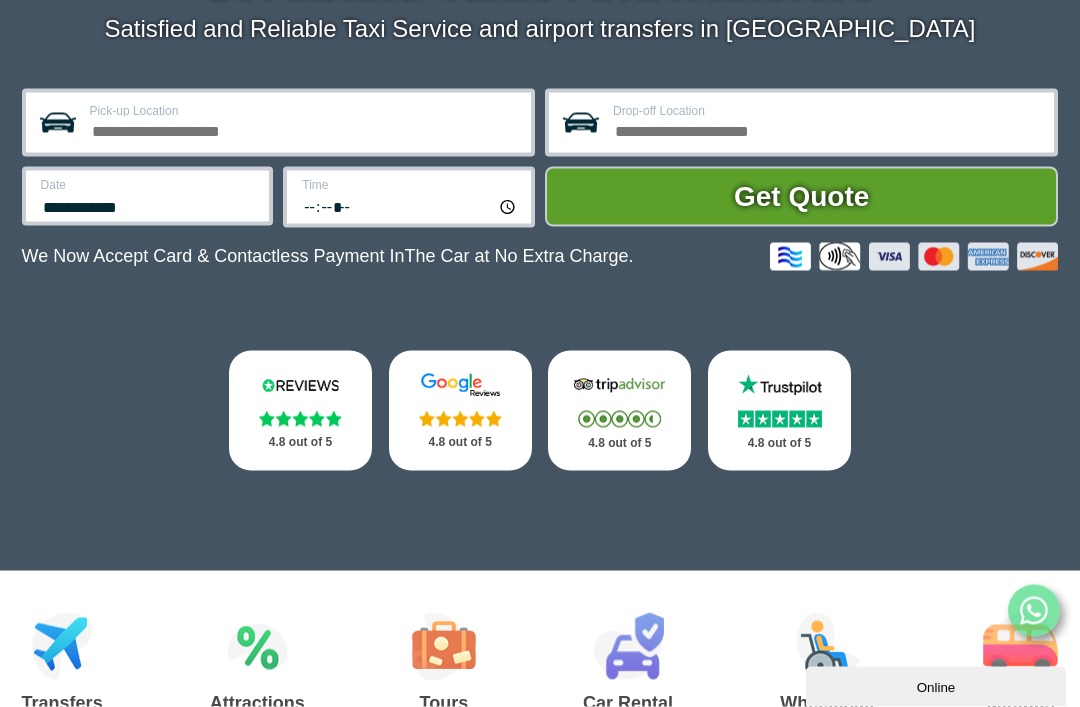 click at bounding box center (1020, 647) 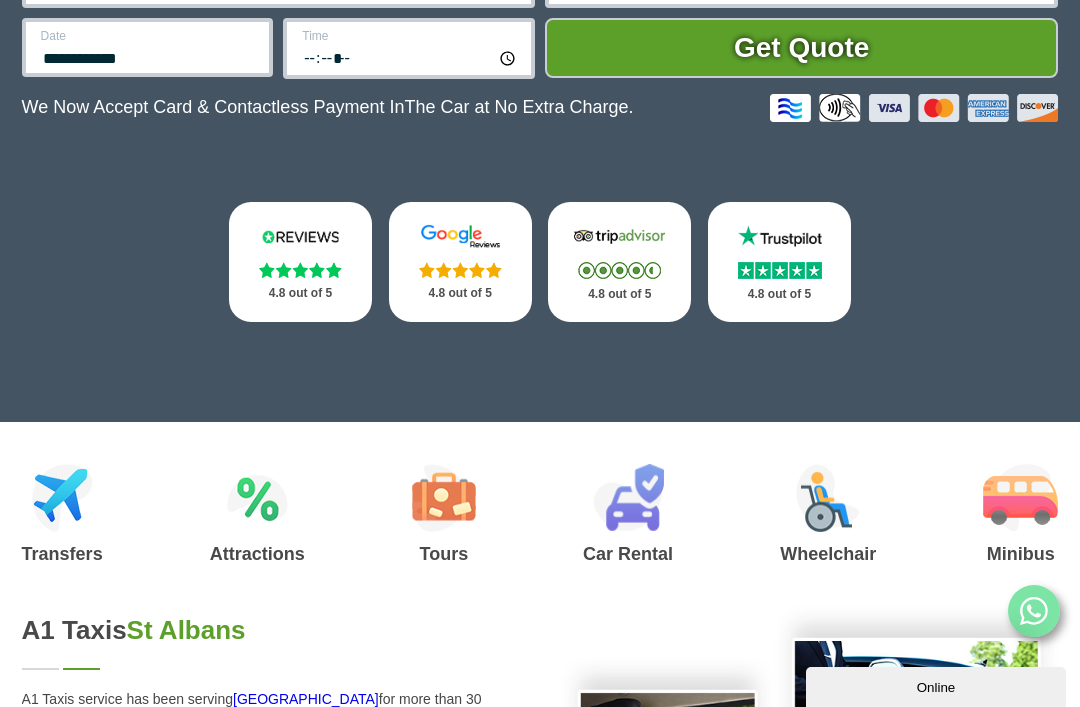 scroll, scrollTop: 520, scrollLeft: 0, axis: vertical 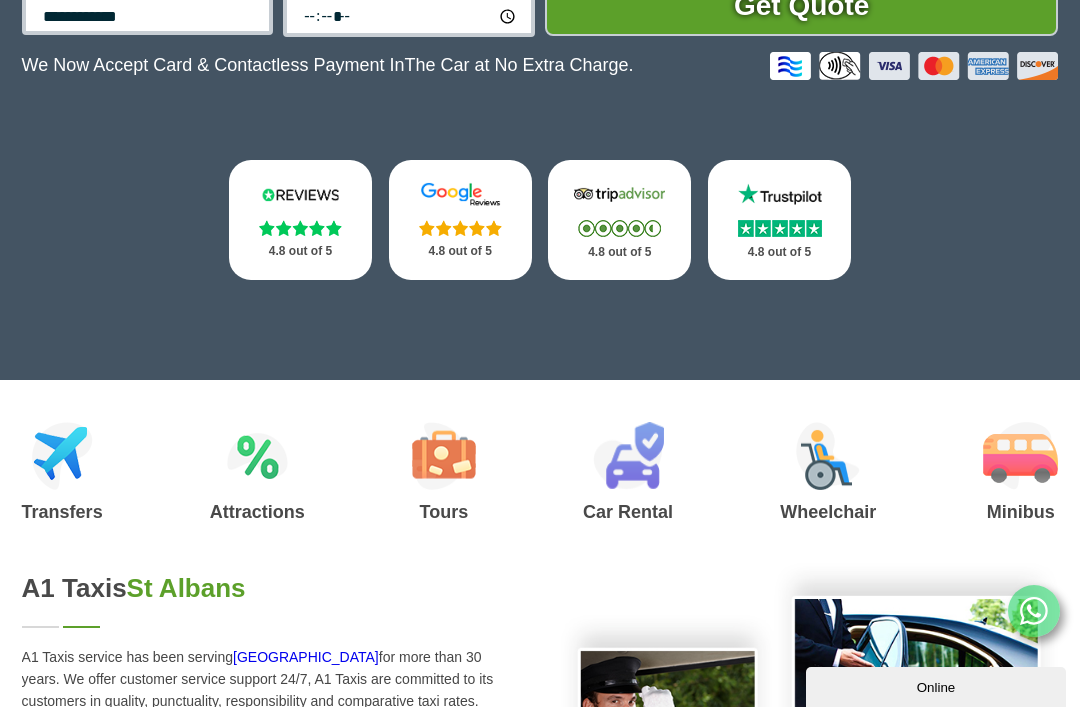 click at bounding box center [1020, 456] 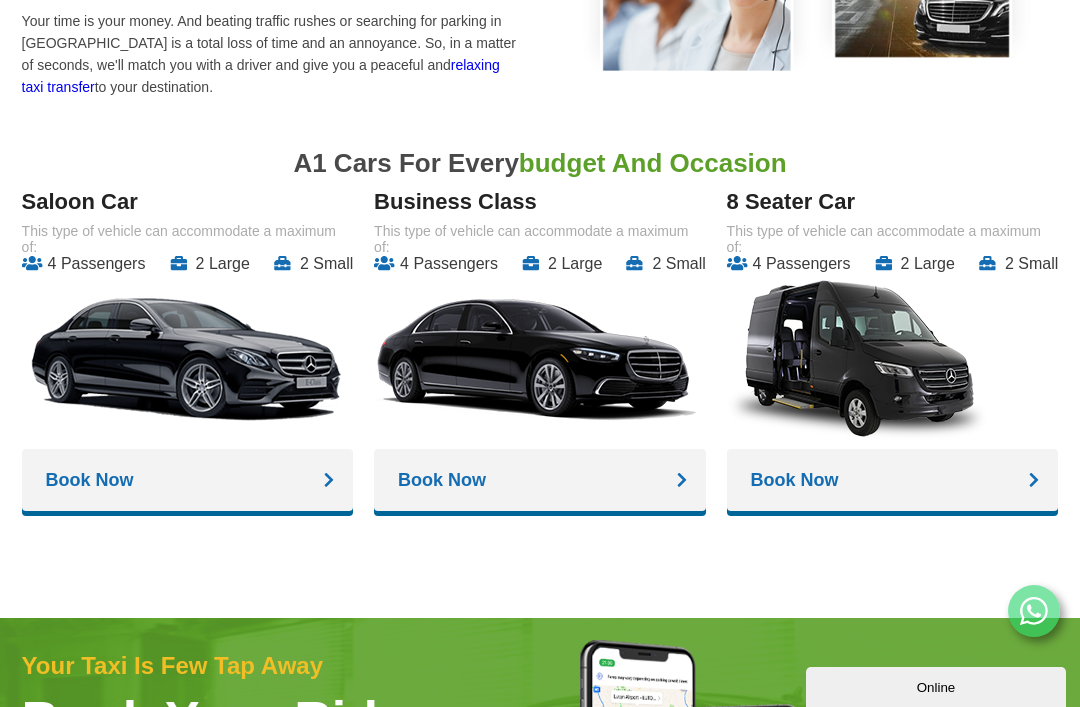 scroll, scrollTop: 1546, scrollLeft: 0, axis: vertical 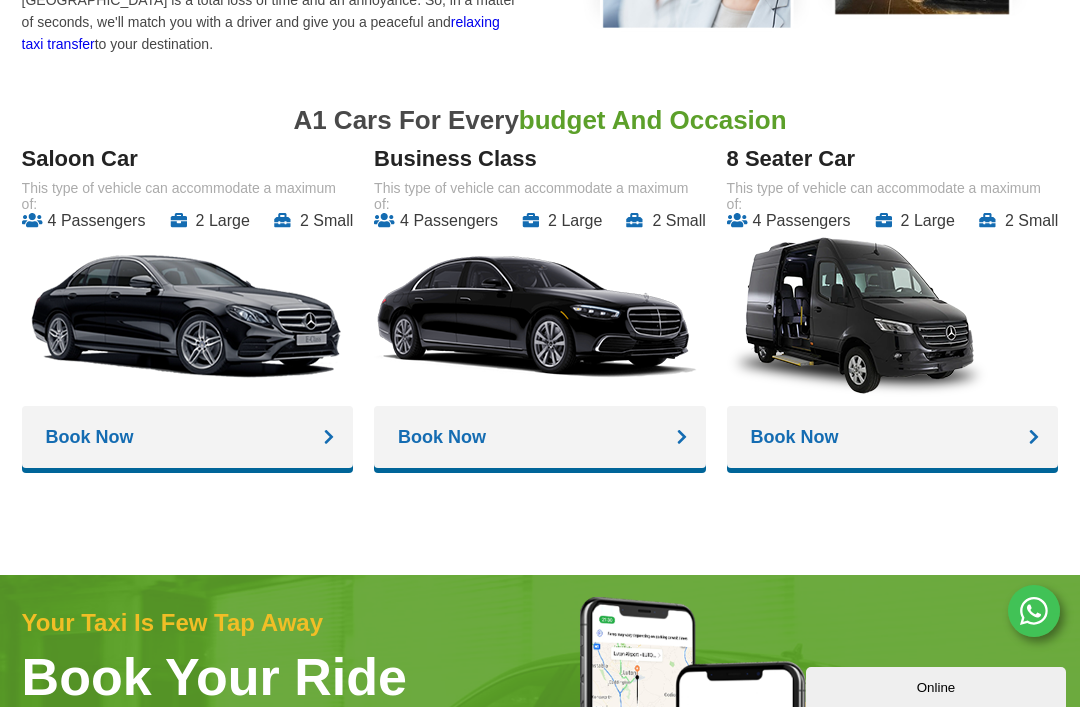 click on "Book Now" at bounding box center (893, 437) 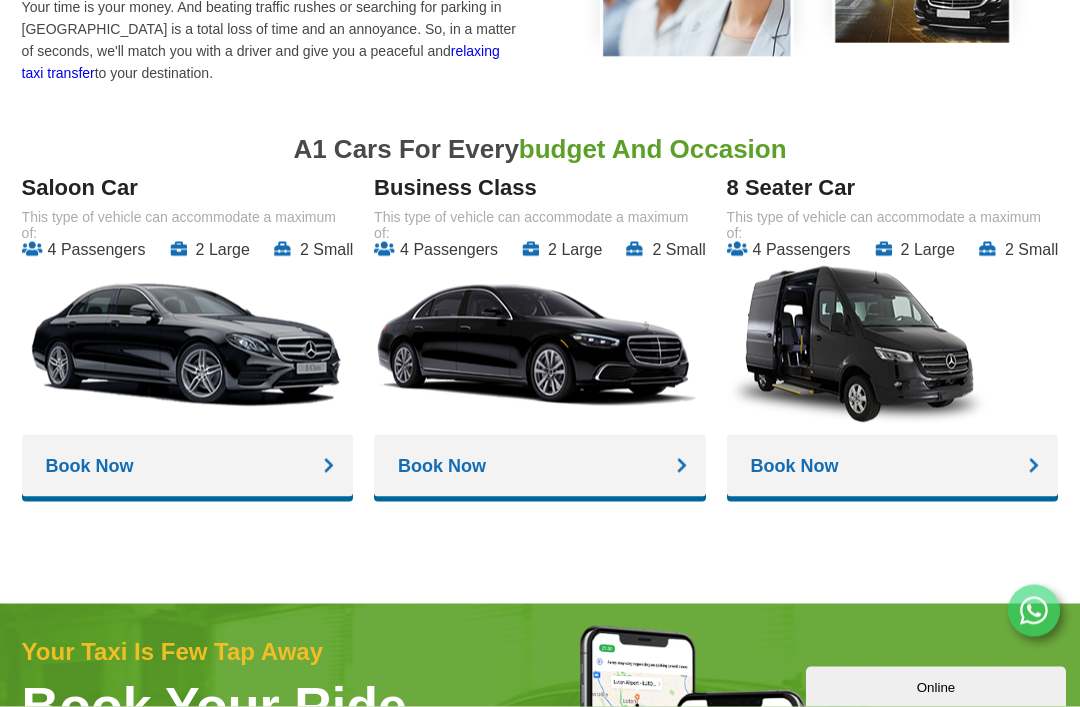 scroll, scrollTop: 1507, scrollLeft: 0, axis: vertical 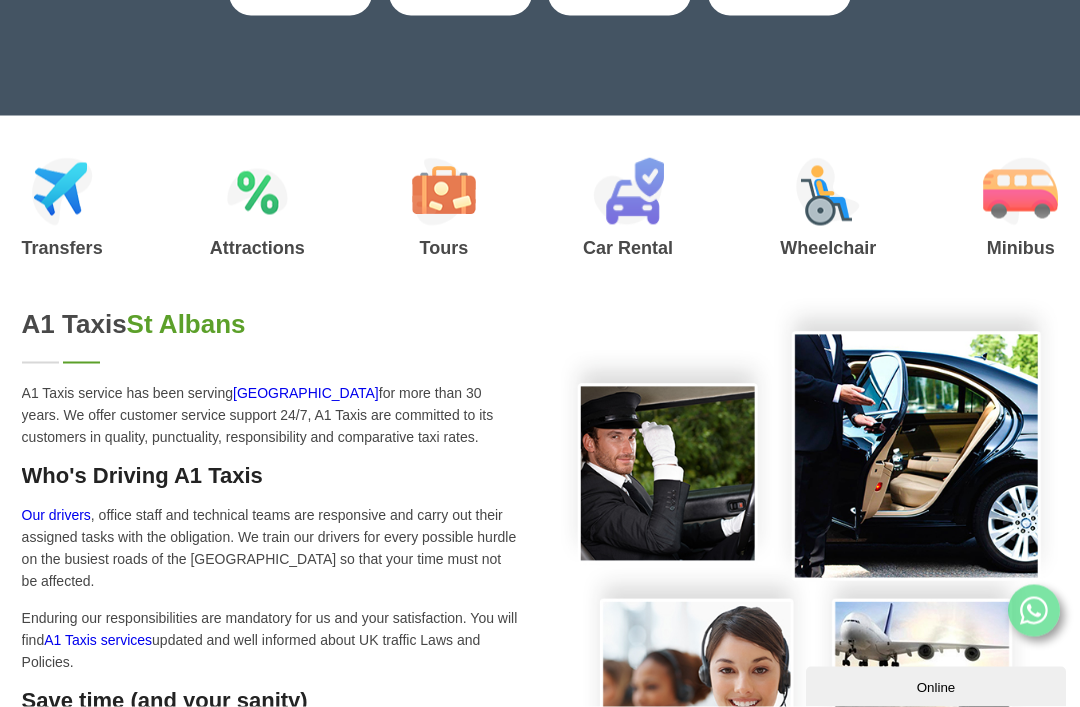 click at bounding box center [1020, 192] 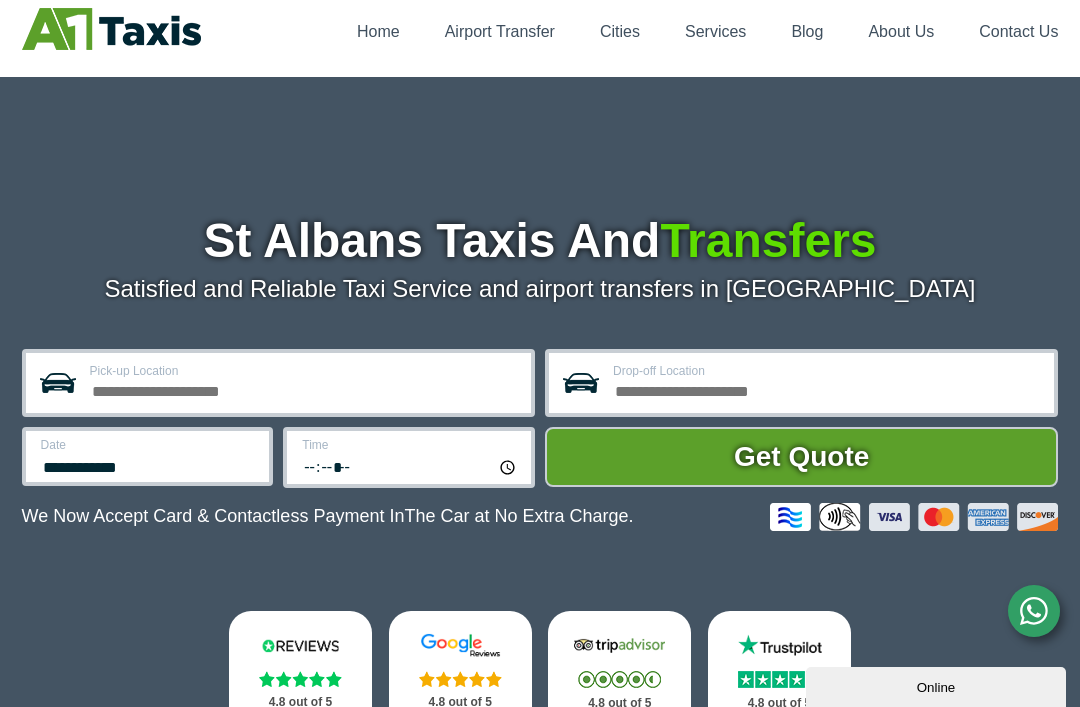 scroll, scrollTop: 0, scrollLeft: 0, axis: both 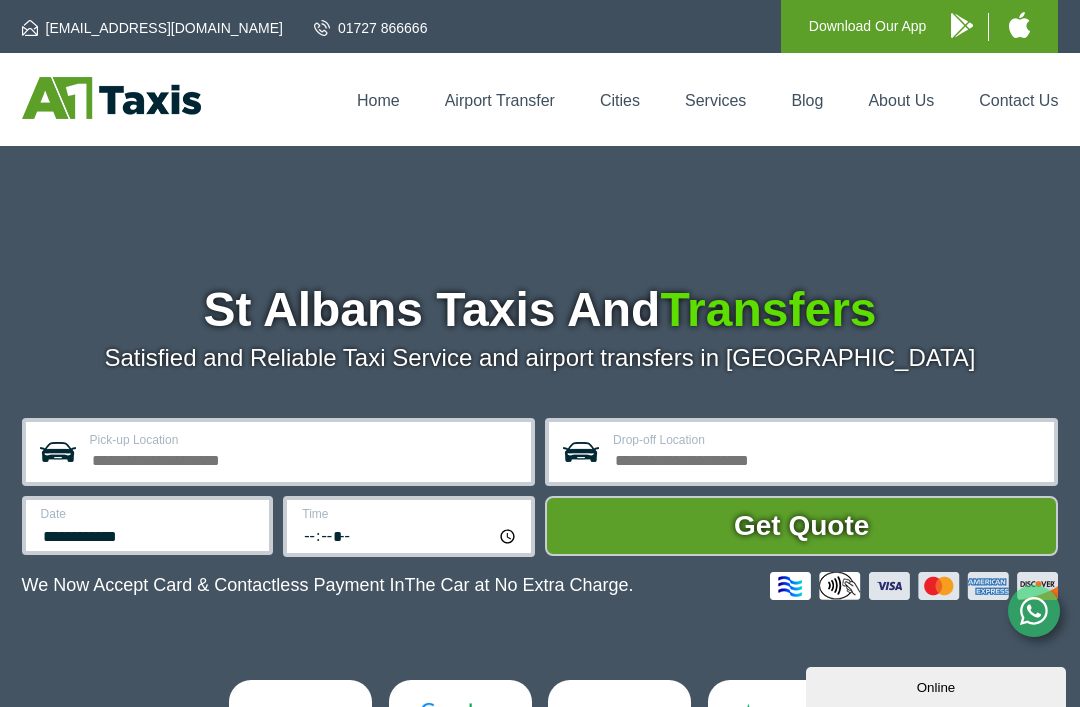 click on "Pick-up Location" at bounding box center [304, 458] 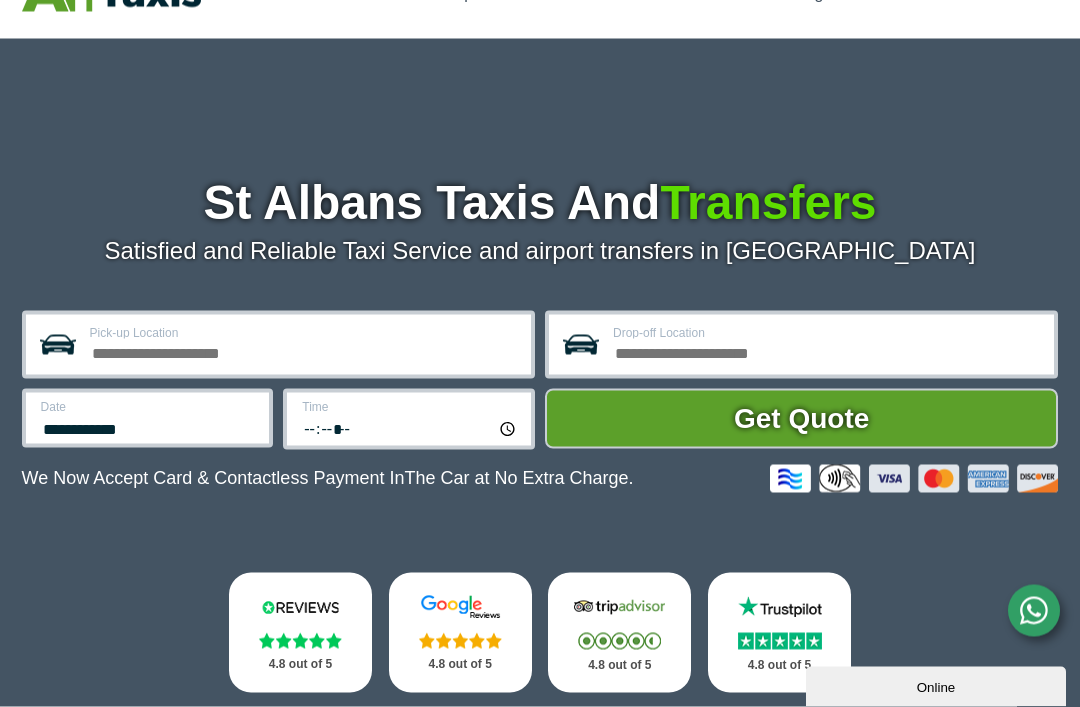 scroll, scrollTop: 0, scrollLeft: 0, axis: both 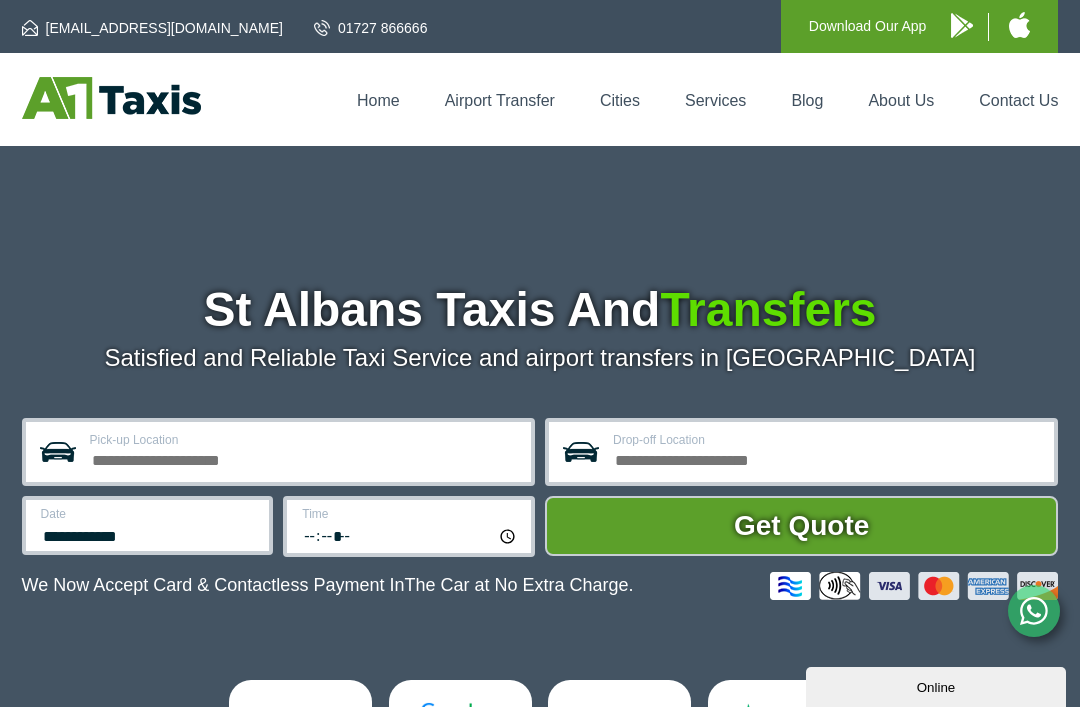 click on "Pick-up Location" at bounding box center [304, 458] 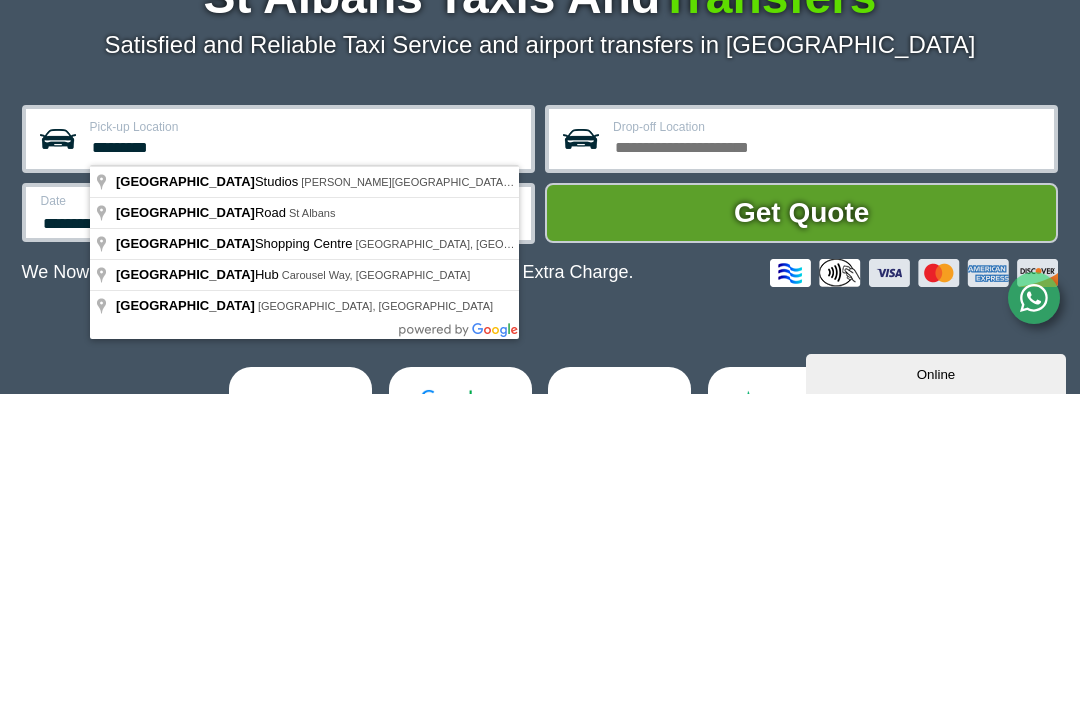 type on "**********" 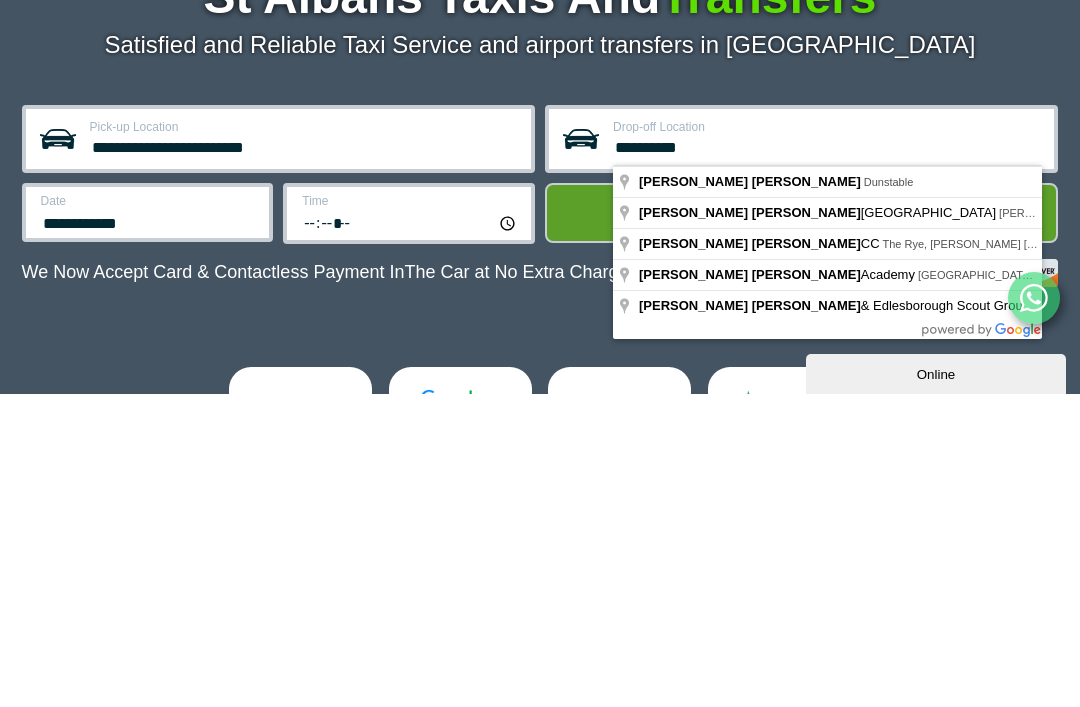 type on "**********" 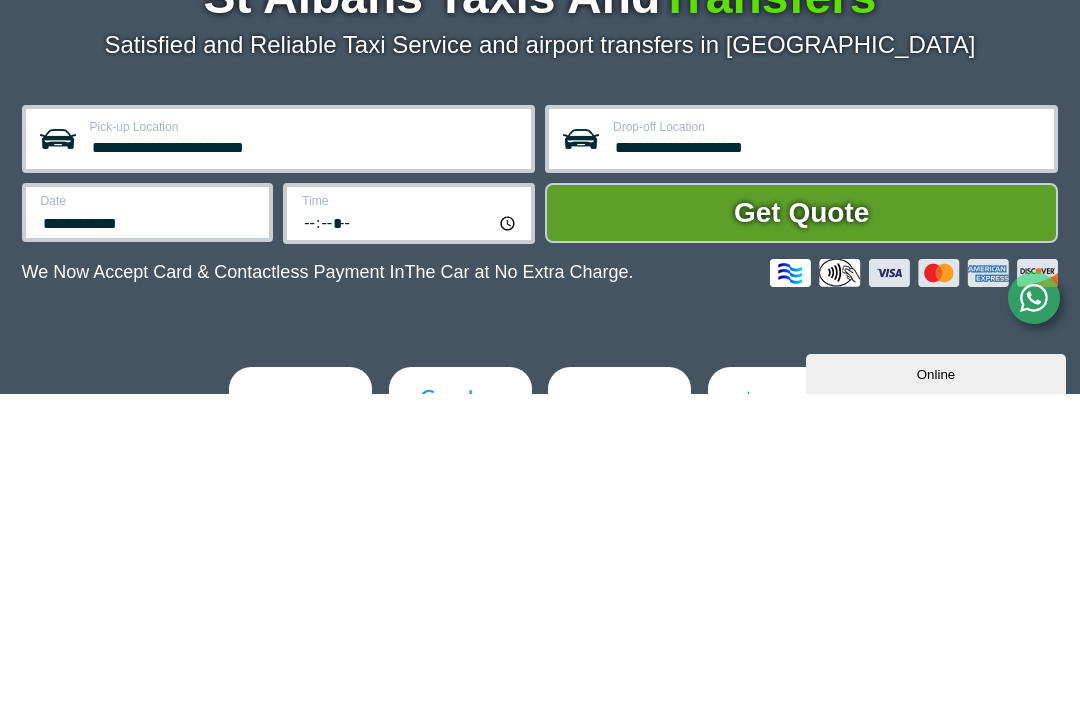 scroll, scrollTop: 313, scrollLeft: 0, axis: vertical 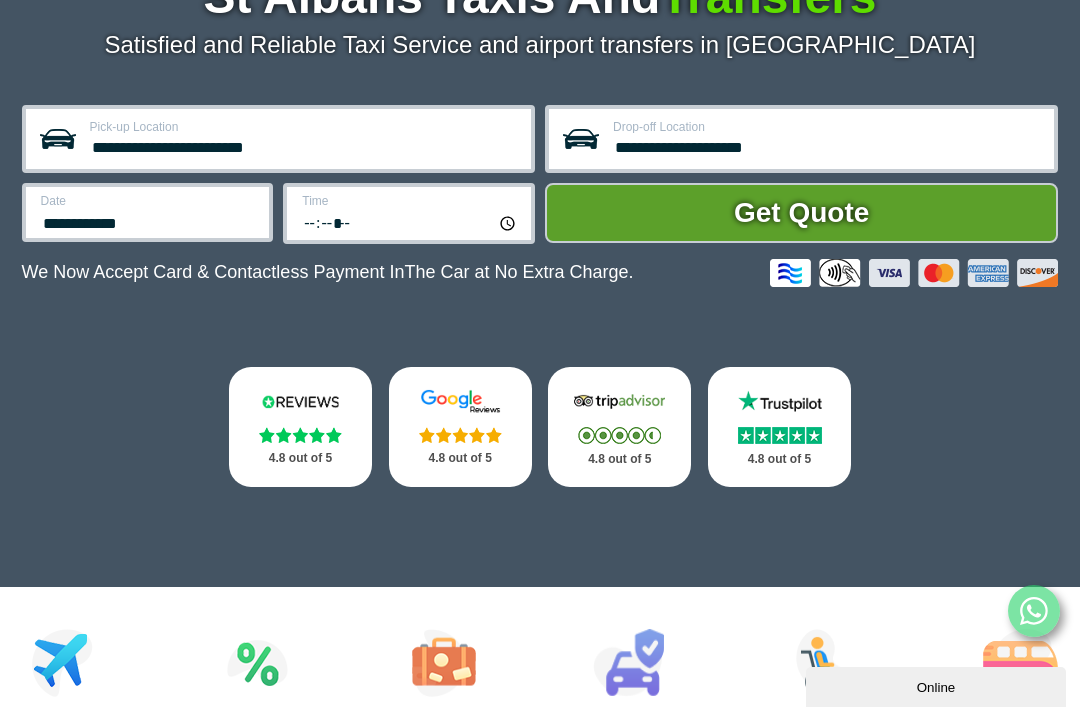 click on "**********" at bounding box center [149, 221] 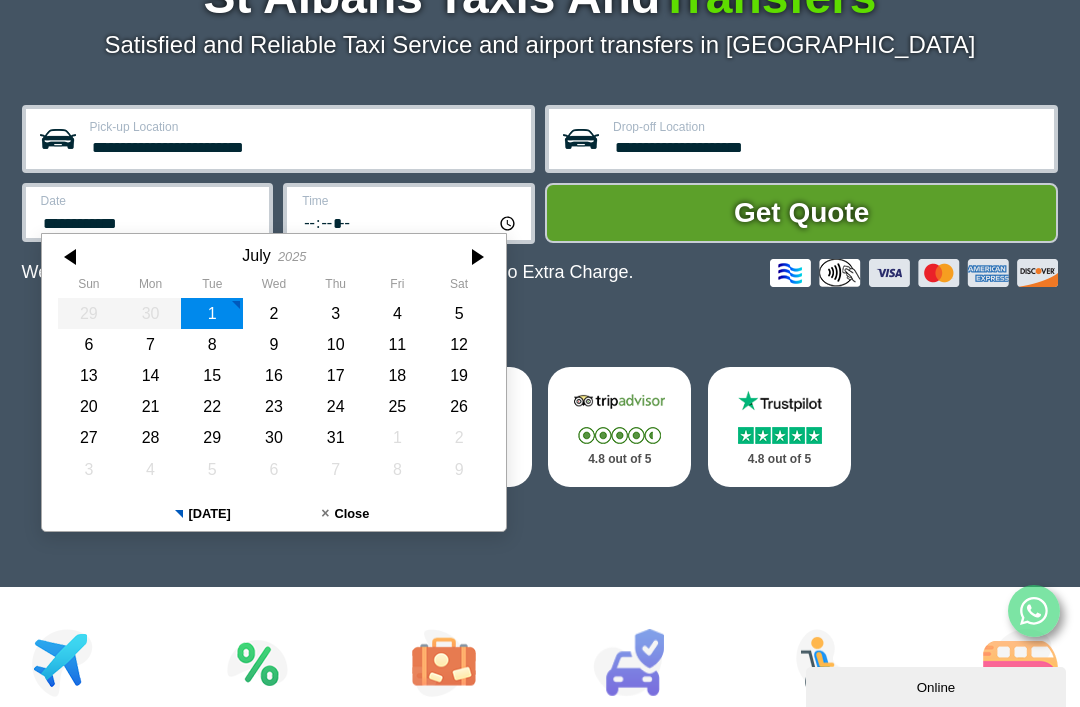 click on "12" at bounding box center (459, 344) 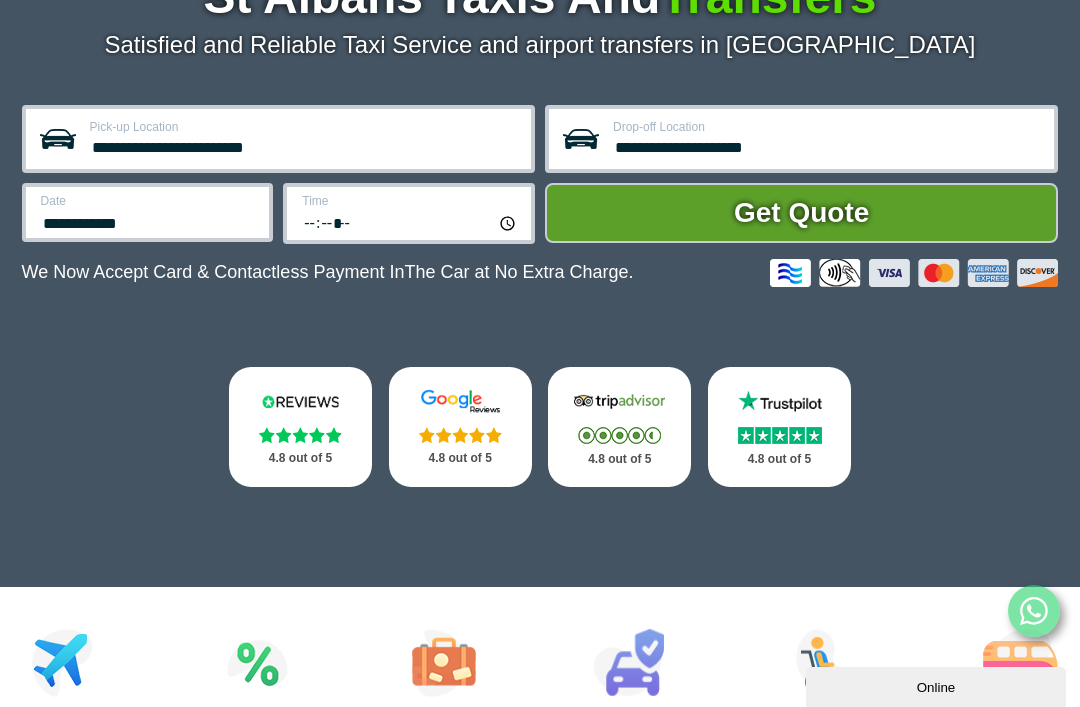 click on "*****" at bounding box center (410, 222) 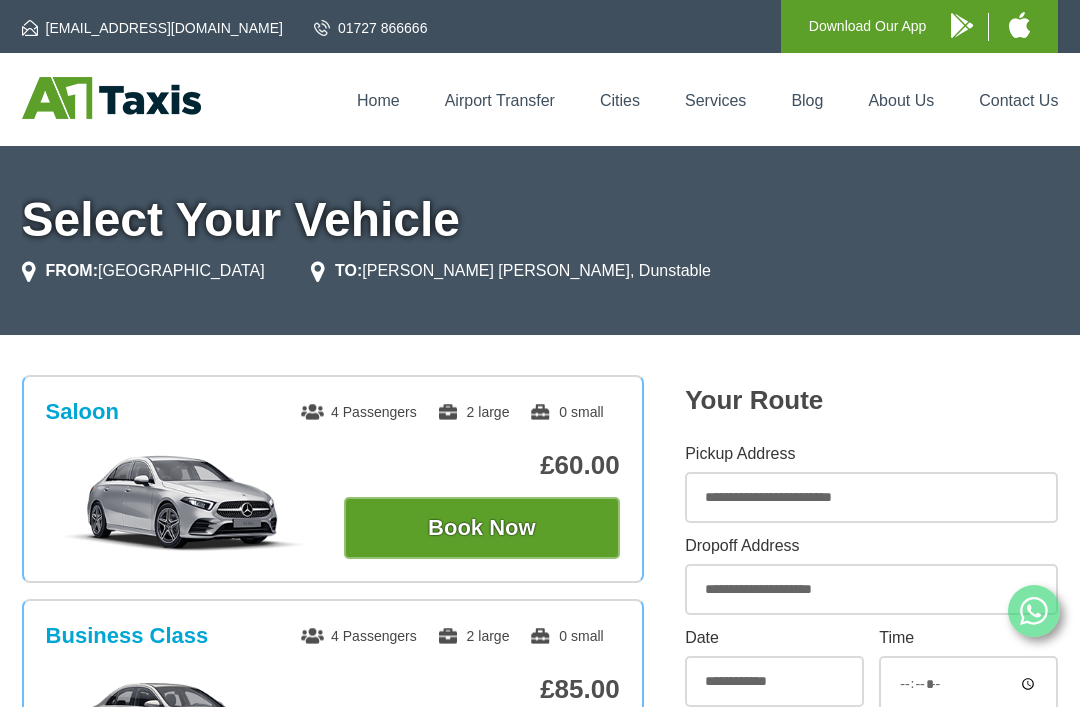 scroll, scrollTop: 0, scrollLeft: 0, axis: both 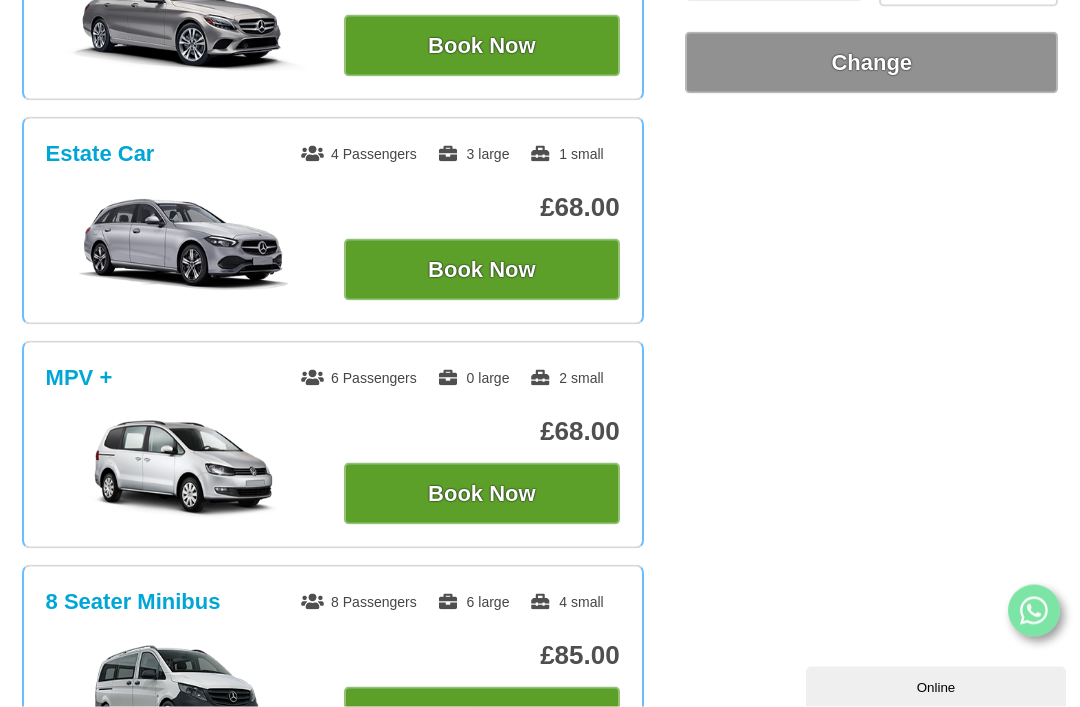 click on "MPV +
6 Passengers
0 large
2 small
£68.00
Book Now" at bounding box center (333, 445) 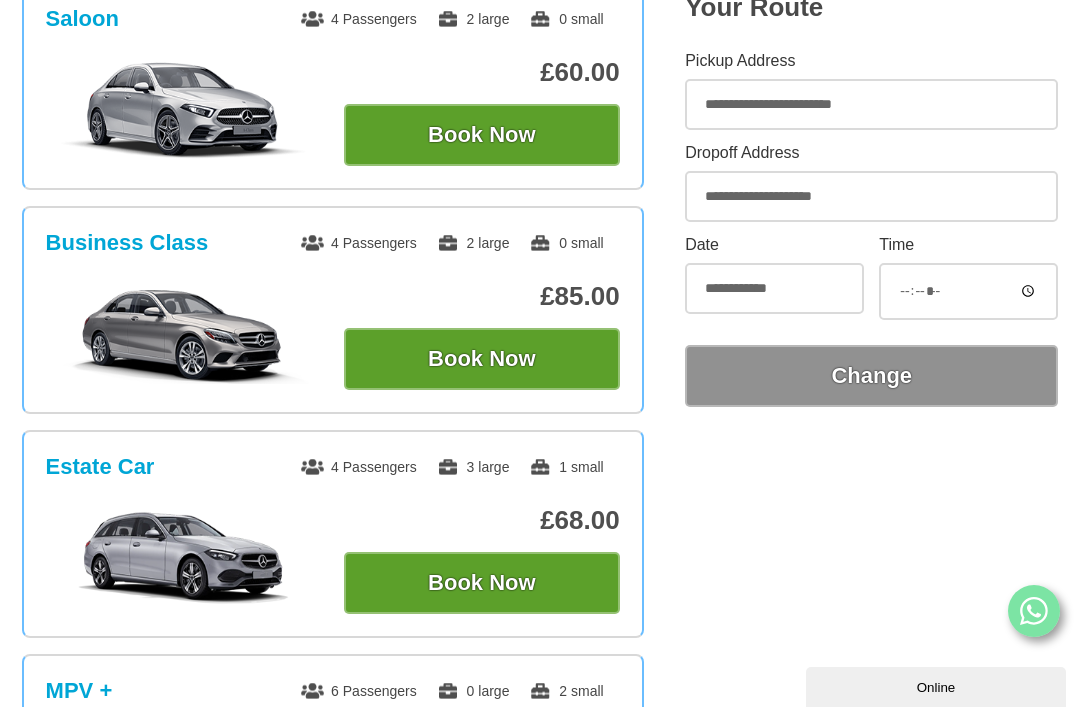 scroll, scrollTop: 0, scrollLeft: 0, axis: both 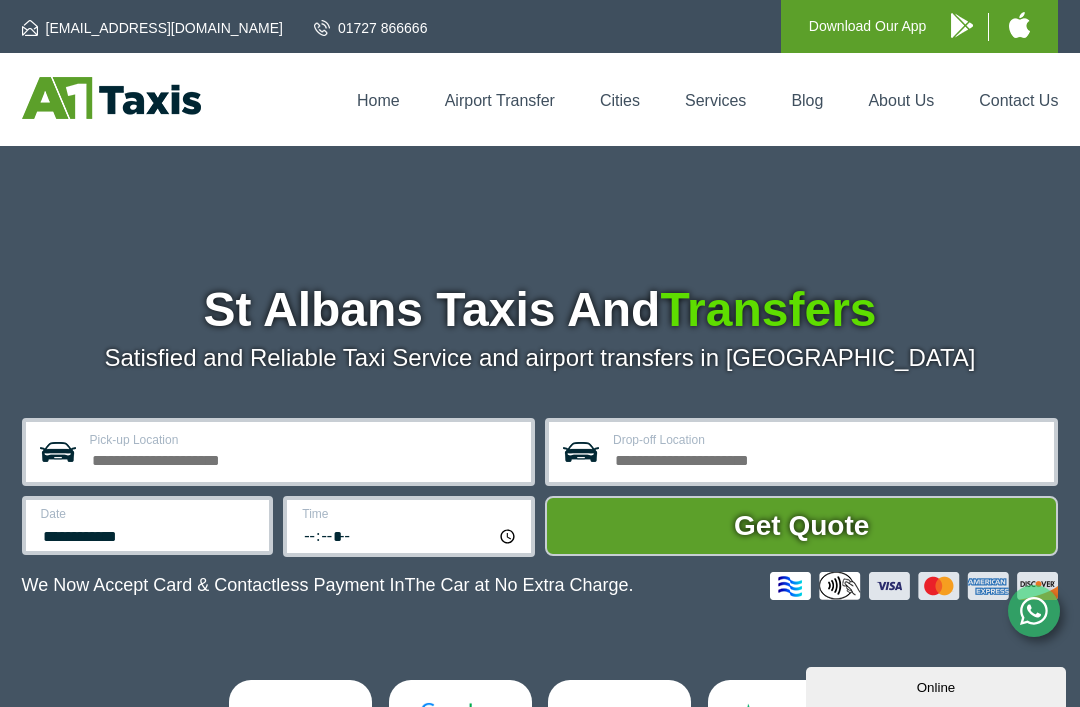 click on "*****" at bounding box center [410, 535] 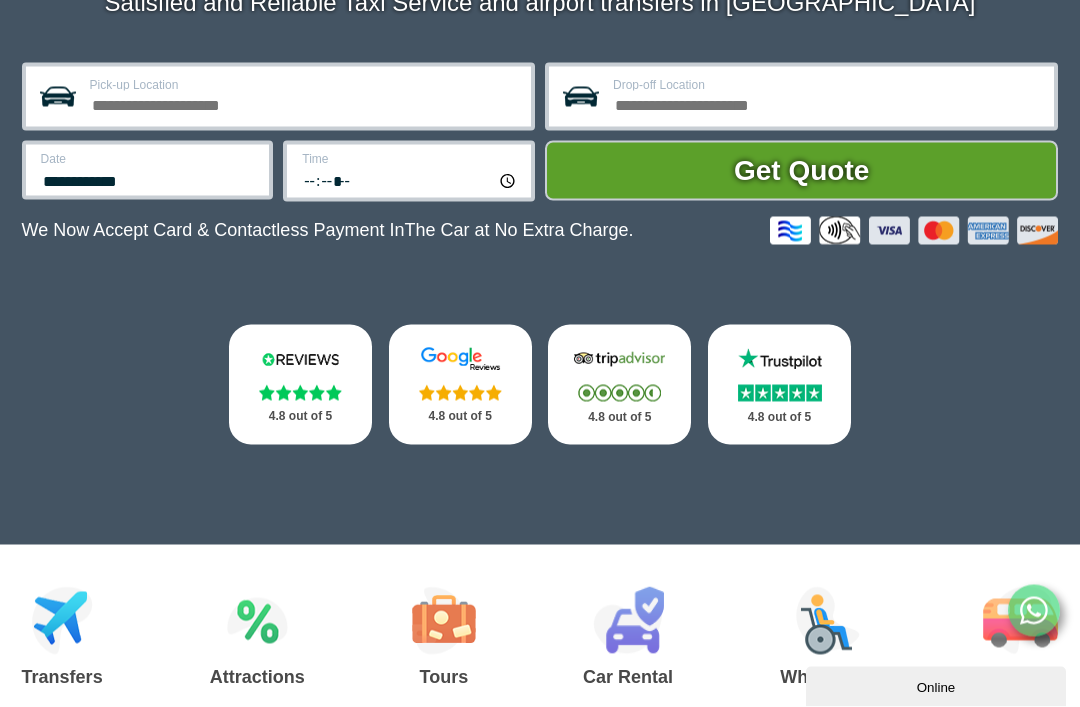 click on "**********" at bounding box center [149, 179] 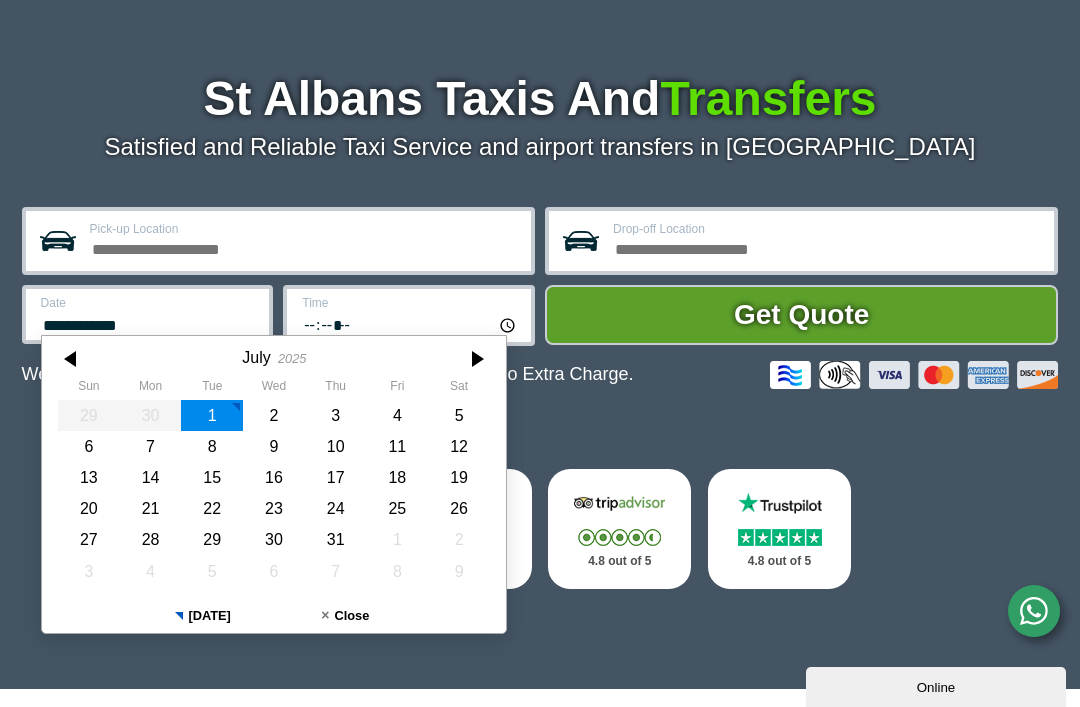 scroll, scrollTop: 212, scrollLeft: 0, axis: vertical 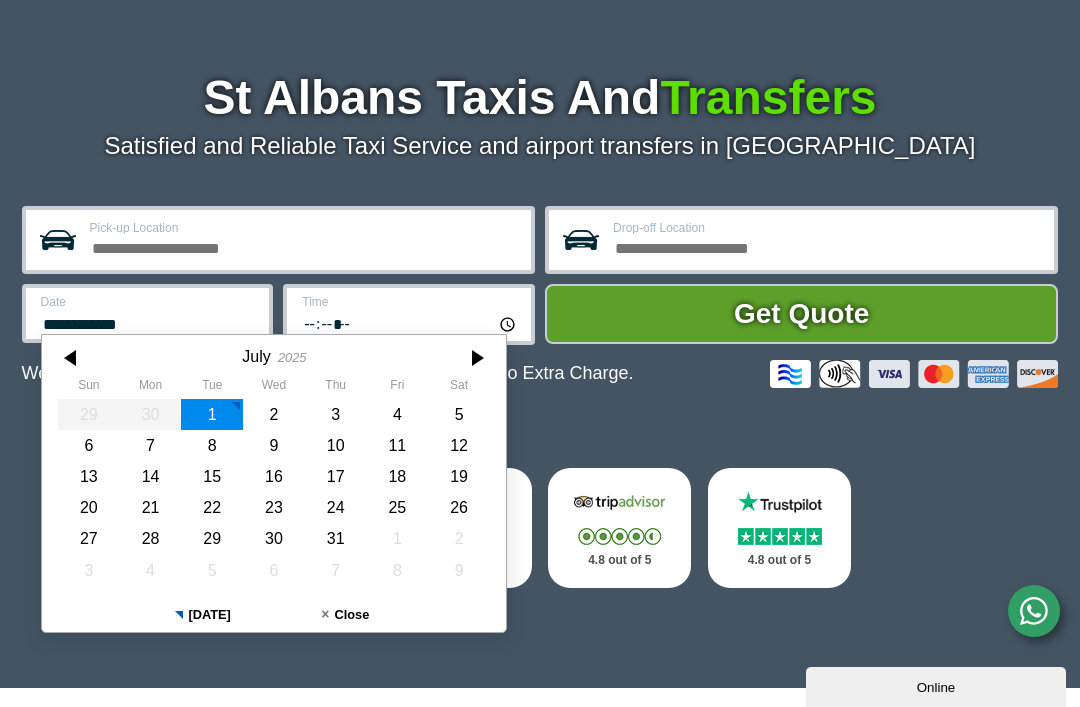 click on "Pick-up Location" at bounding box center [304, 246] 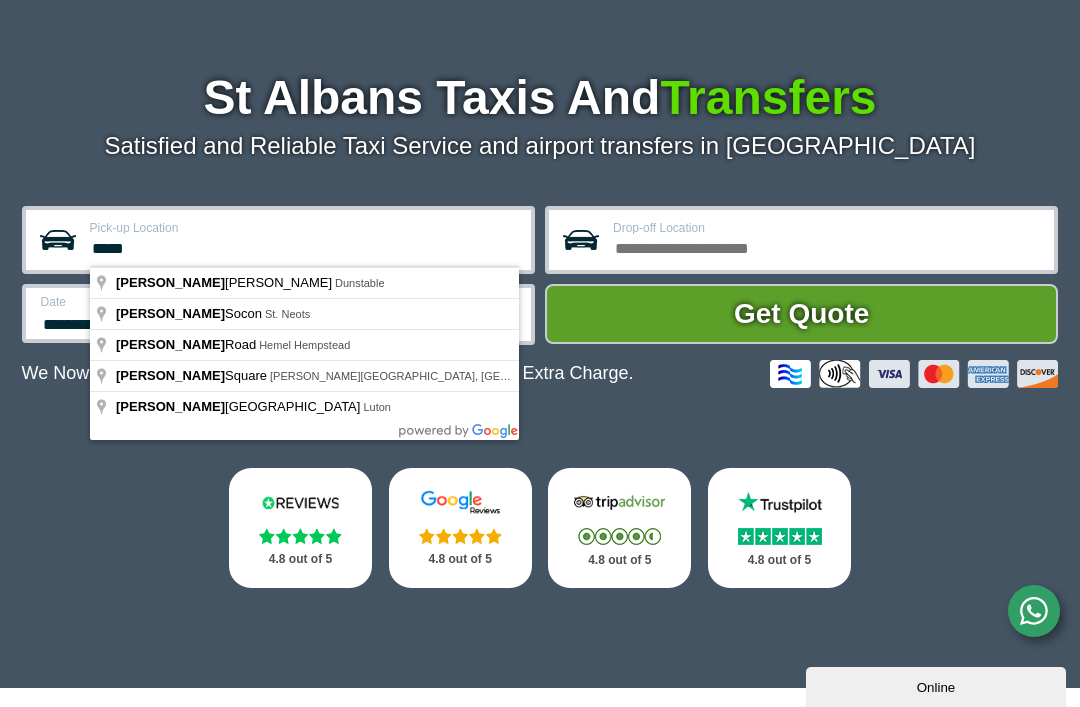 type on "*****" 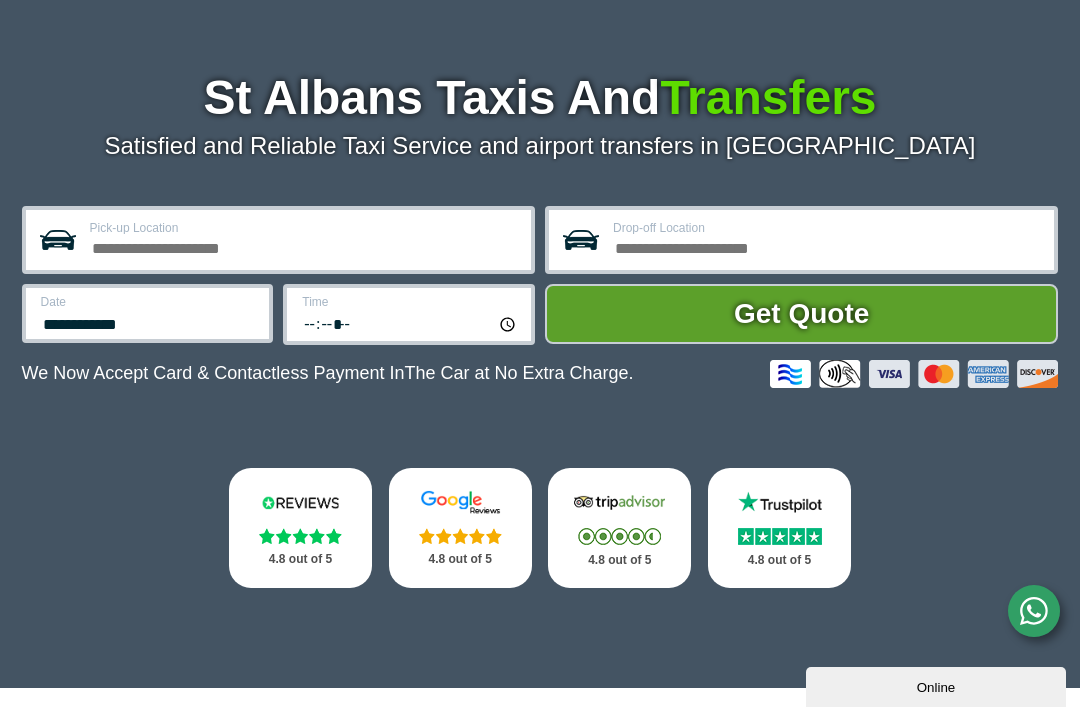 scroll, scrollTop: 276, scrollLeft: 0, axis: vertical 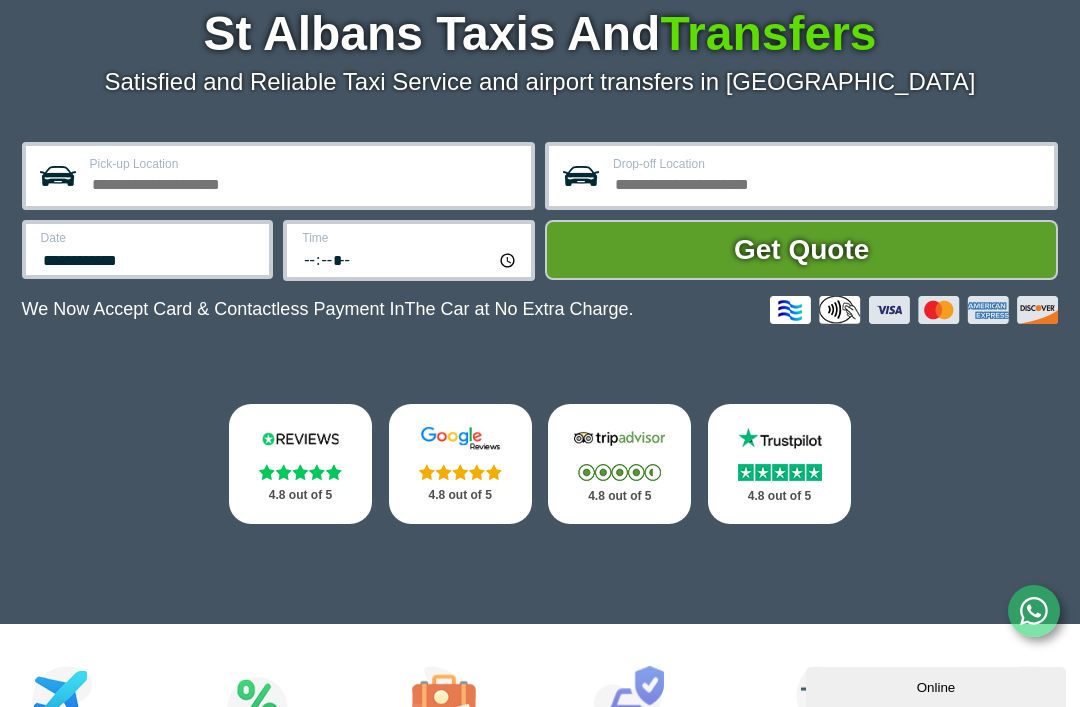 click on "Pick-up Location" at bounding box center [304, 182] 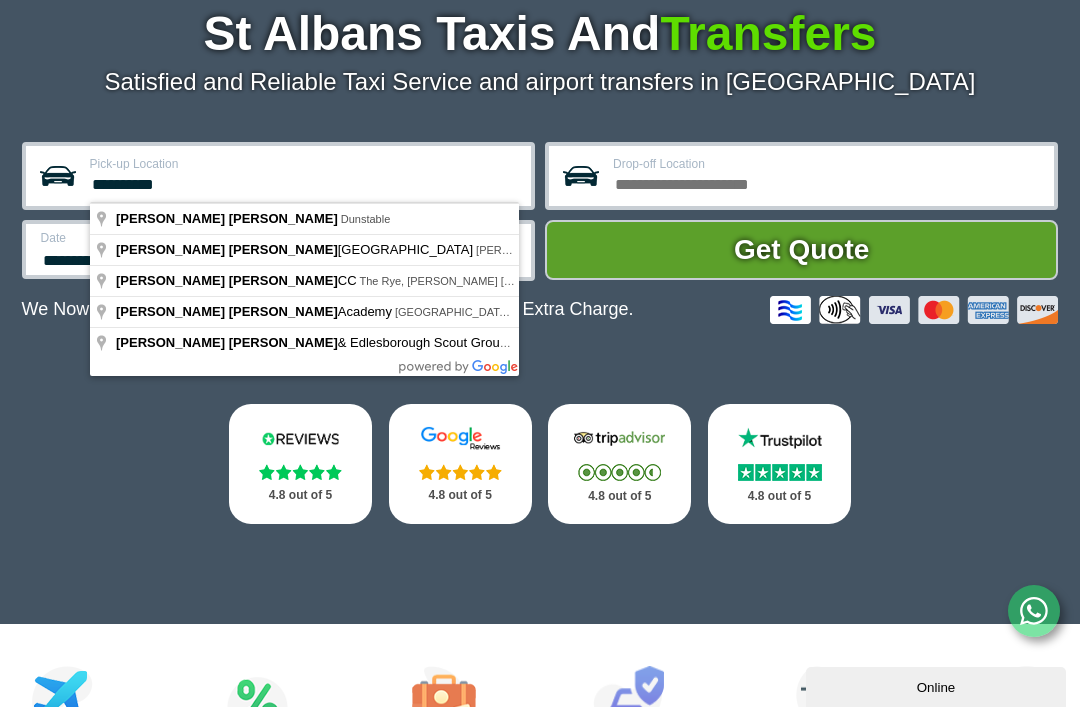 type on "**********" 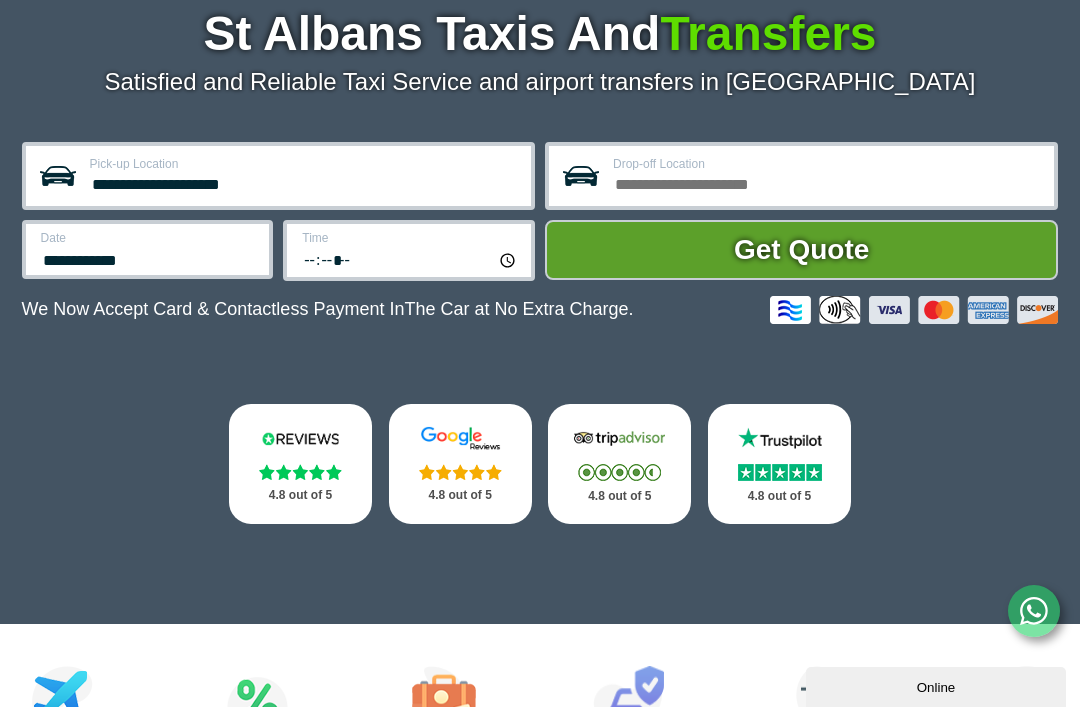 click on "Drop-off Location" at bounding box center (827, 182) 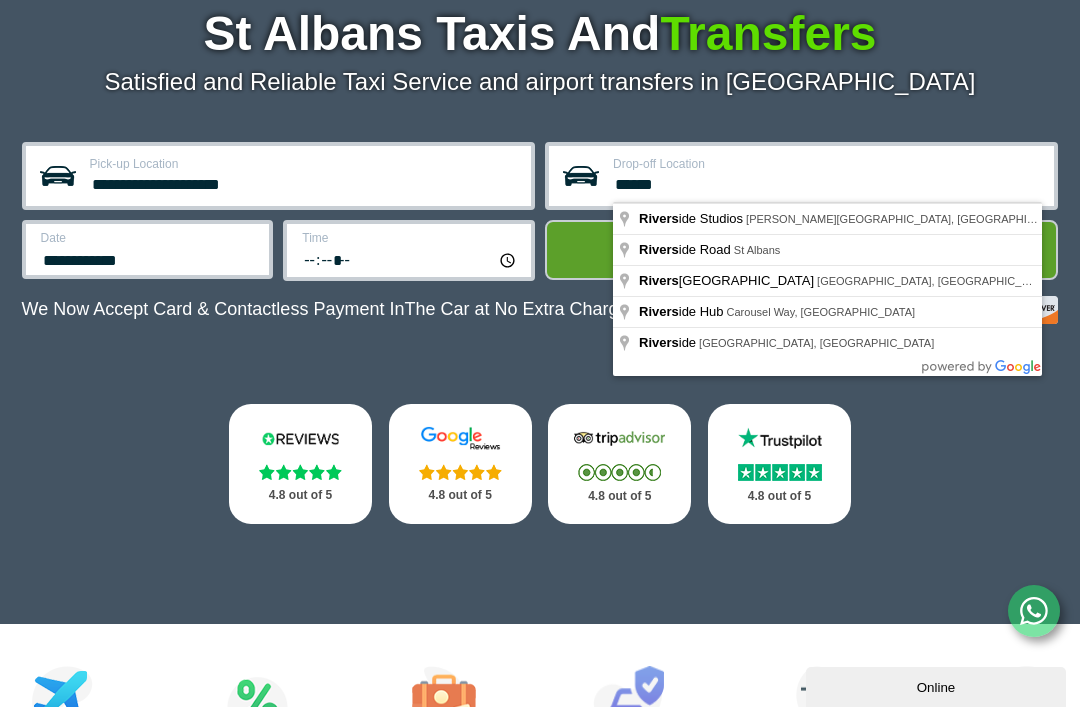 type on "**********" 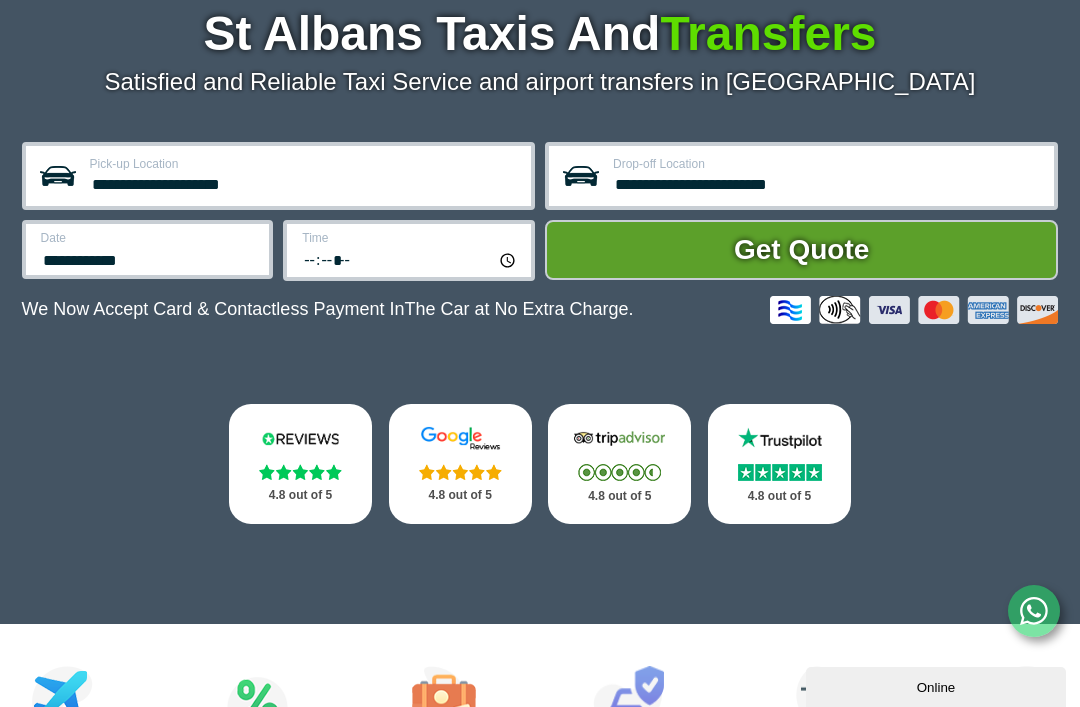 click on "**********" at bounding box center [149, 258] 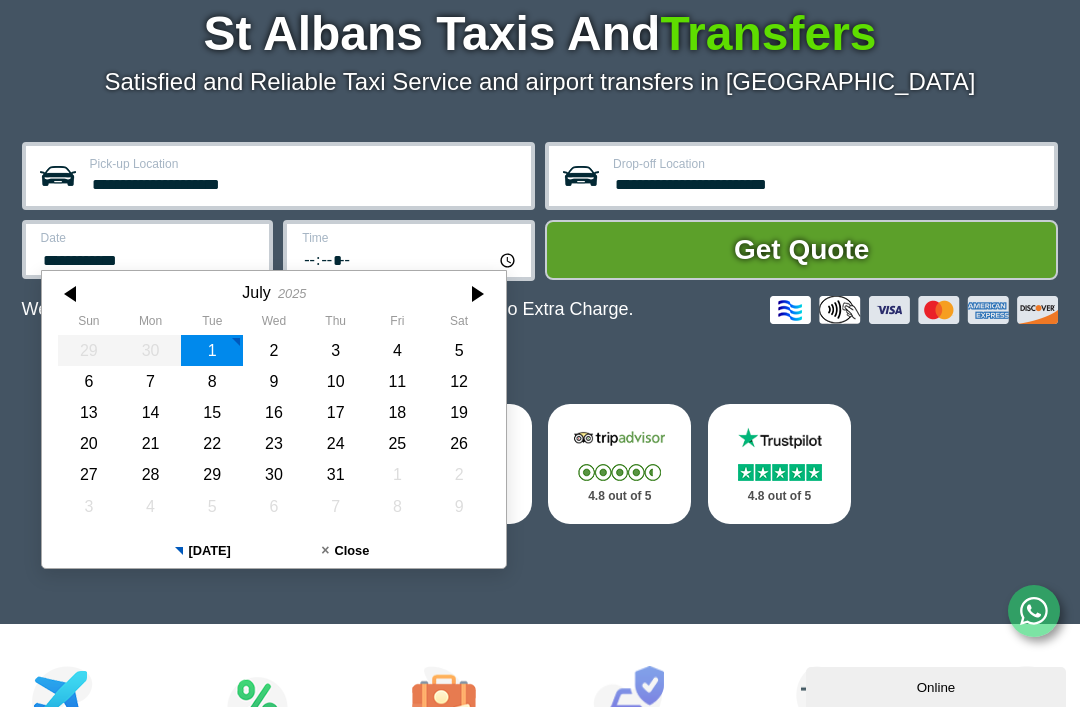 click on "12" at bounding box center [459, 381] 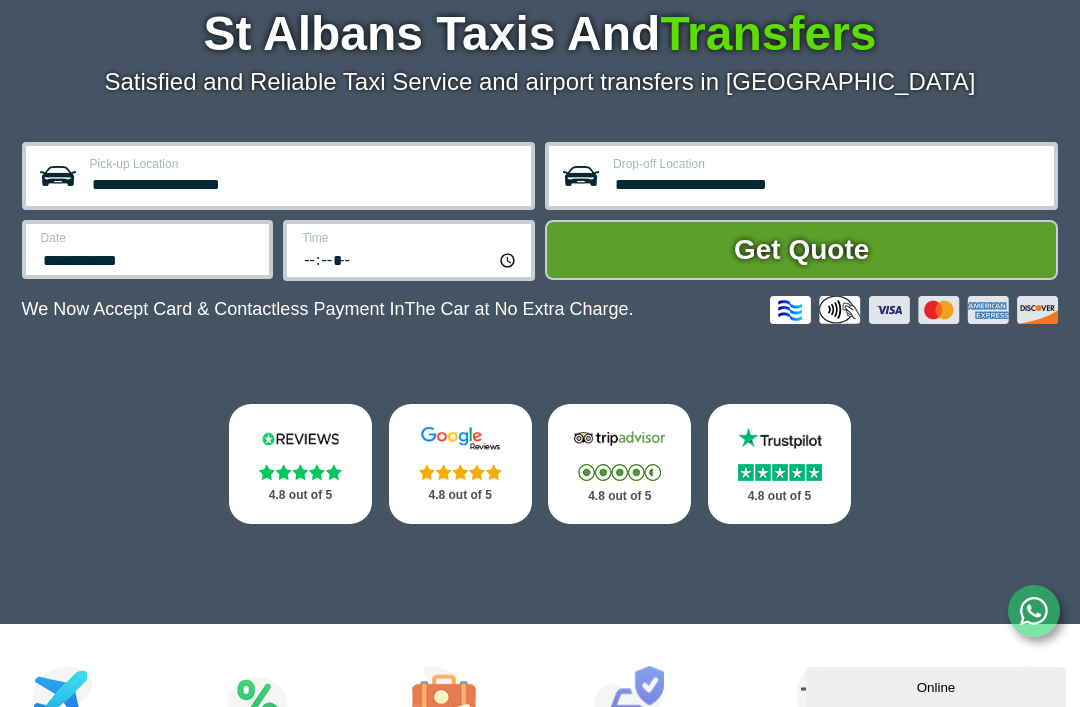 click on "*****" at bounding box center [410, 259] 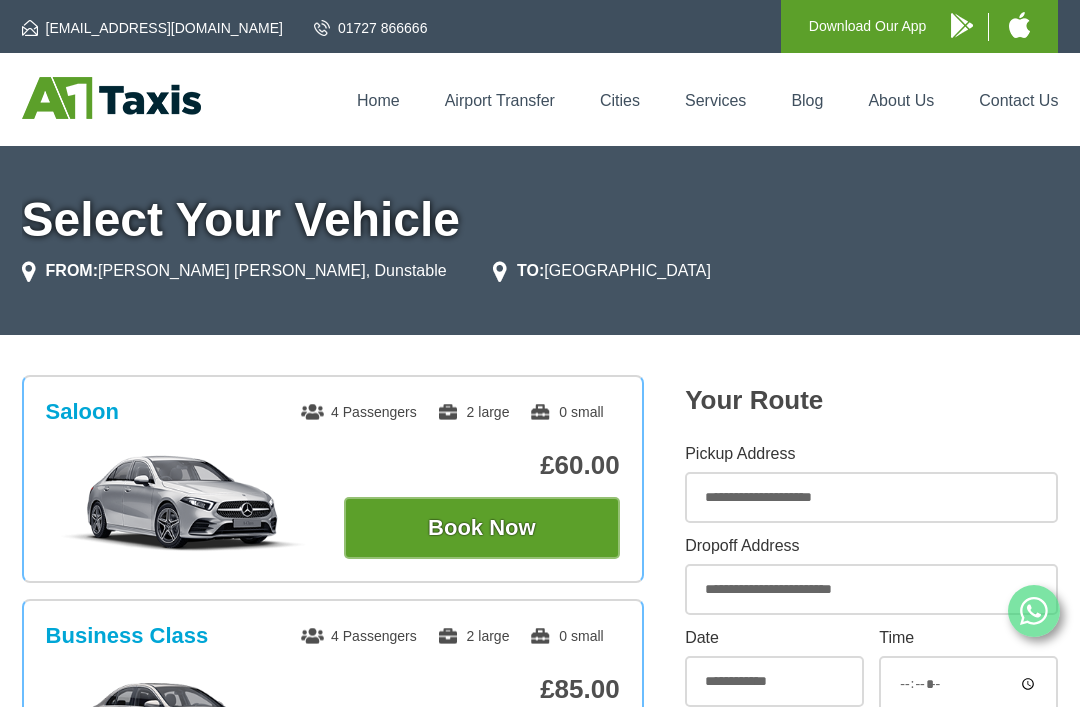 scroll, scrollTop: 0, scrollLeft: 0, axis: both 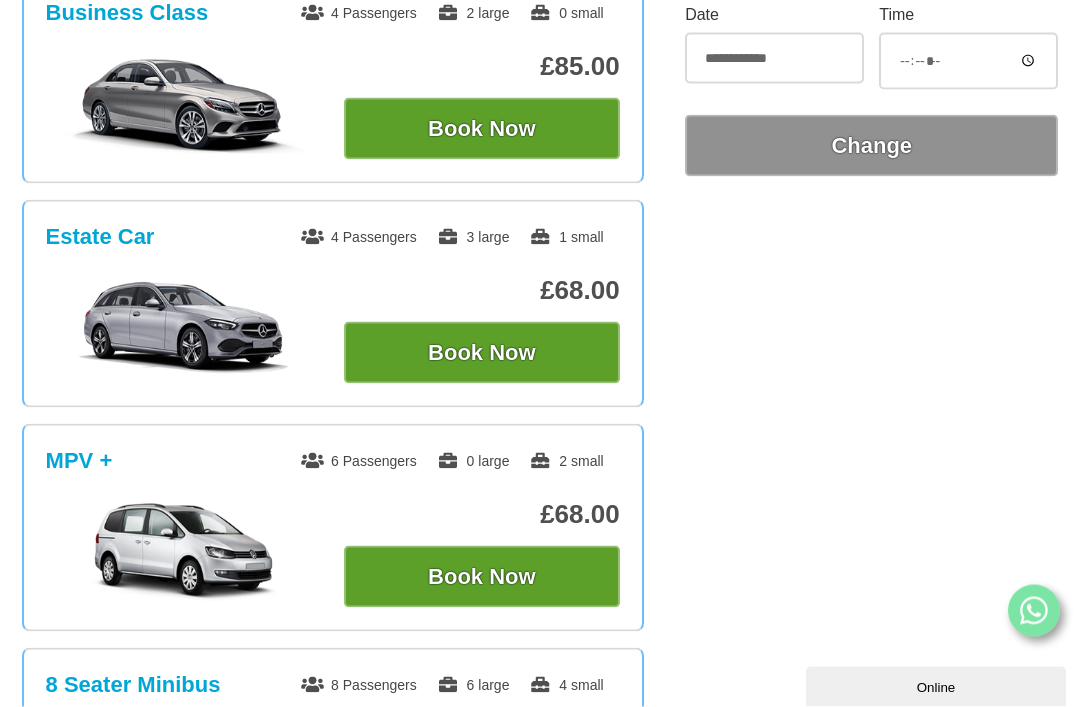 click on "Book Now" at bounding box center (482, 577) 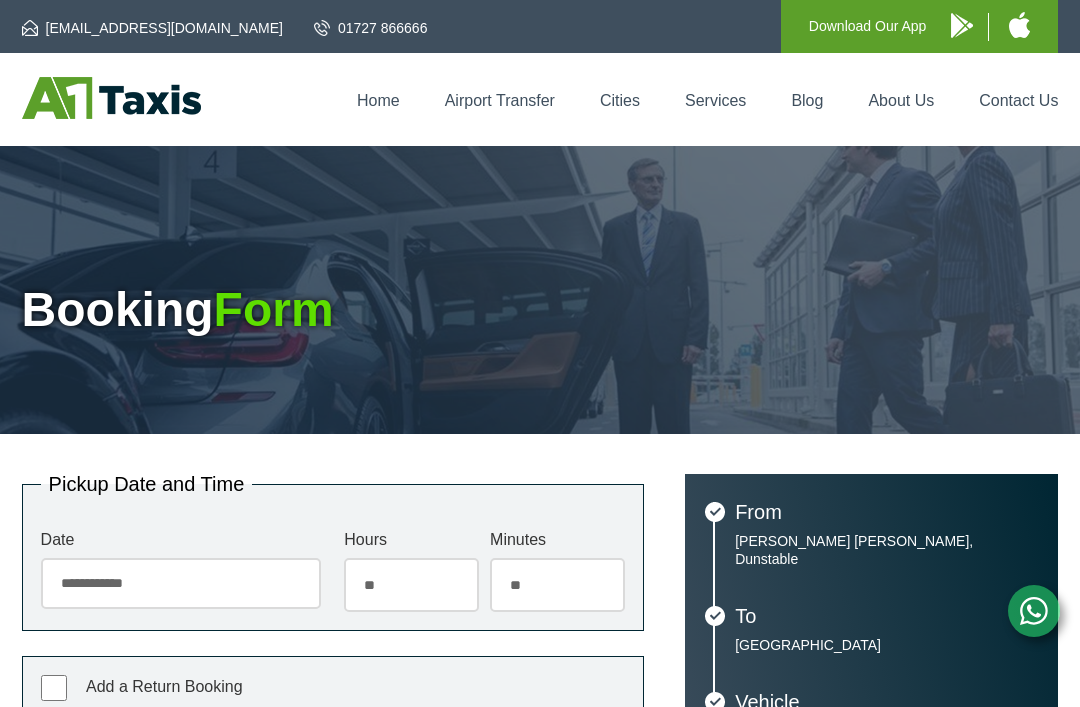 scroll, scrollTop: 0, scrollLeft: 0, axis: both 